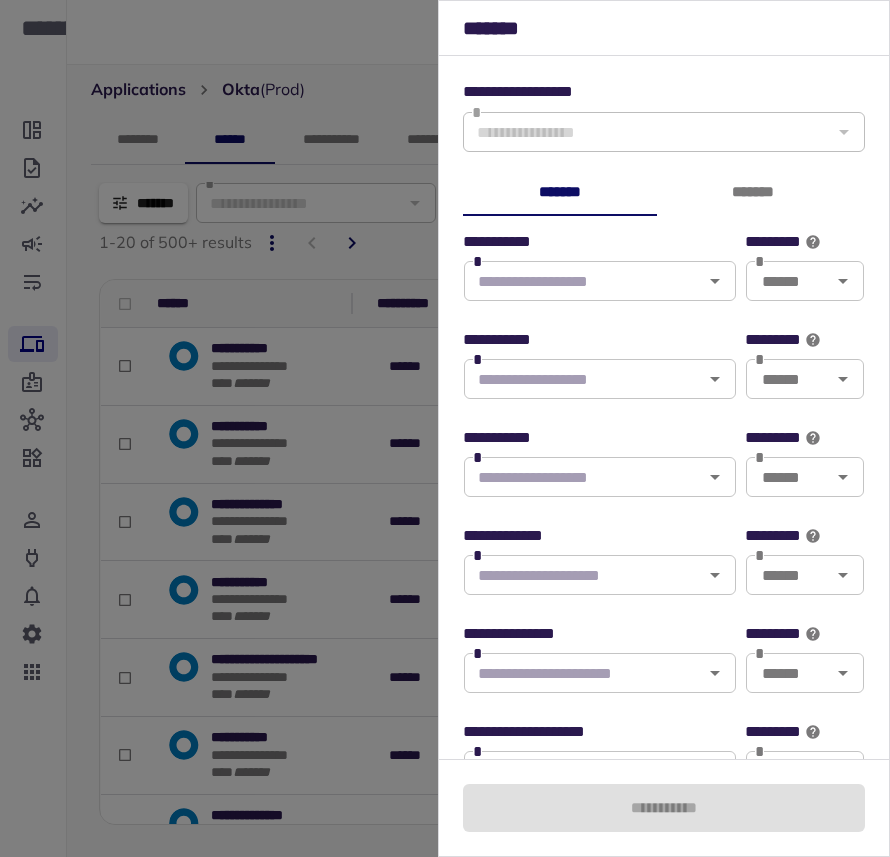 scroll, scrollTop: 0, scrollLeft: 0, axis: both 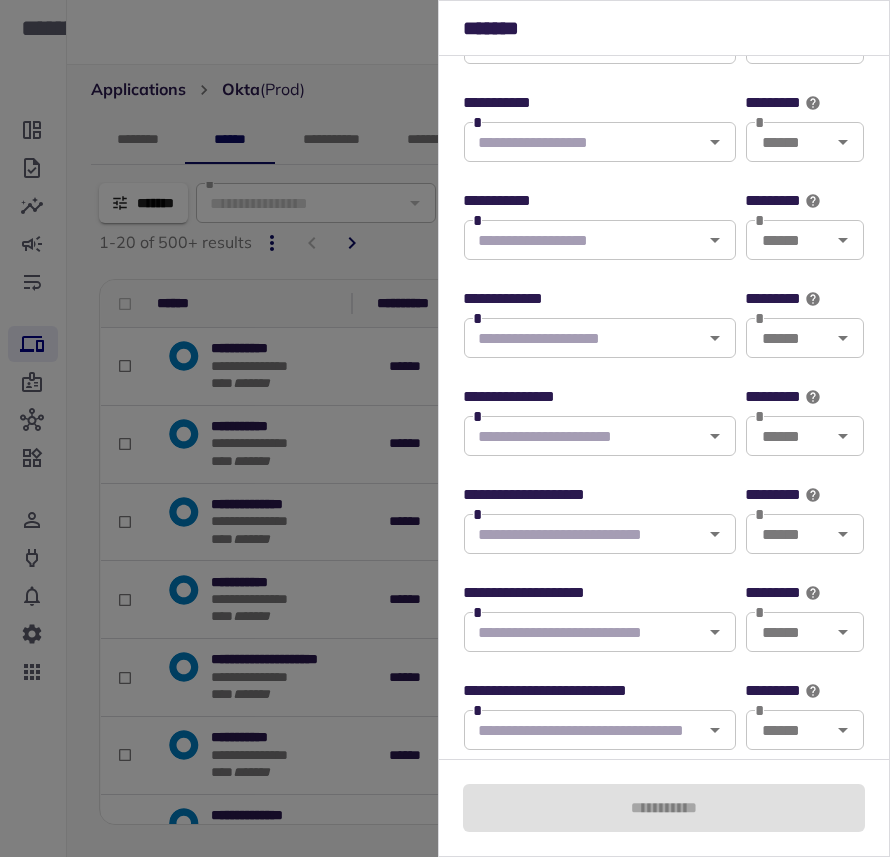 click at bounding box center [445, 428] 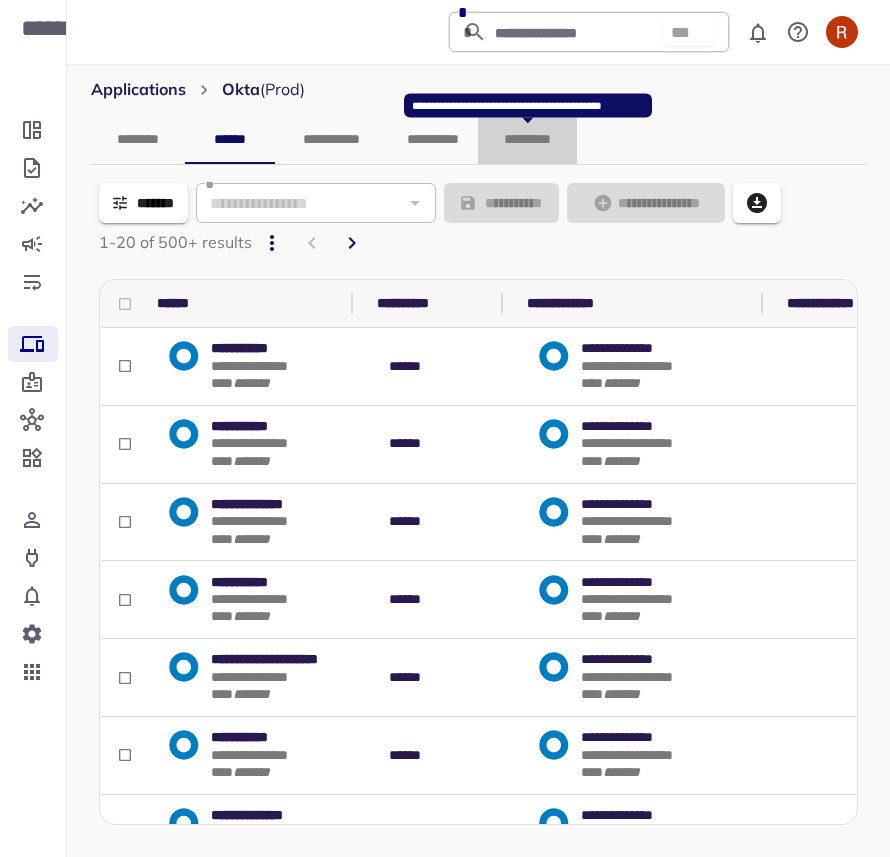 click on "*********" at bounding box center (527, 140) 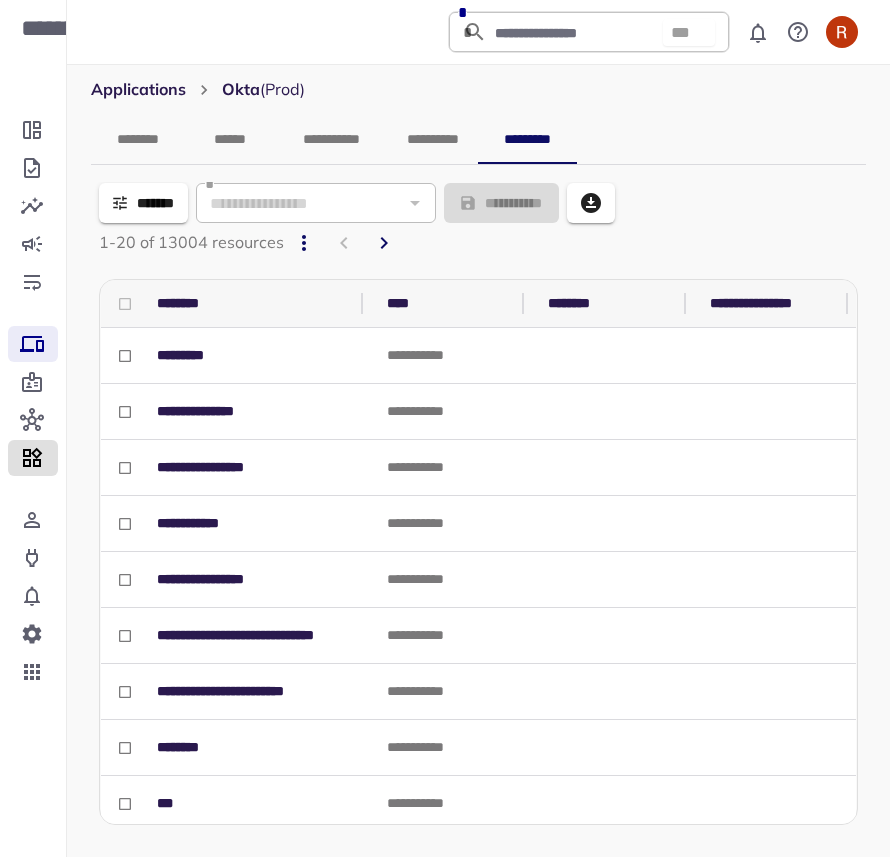 click at bounding box center (33, 458) 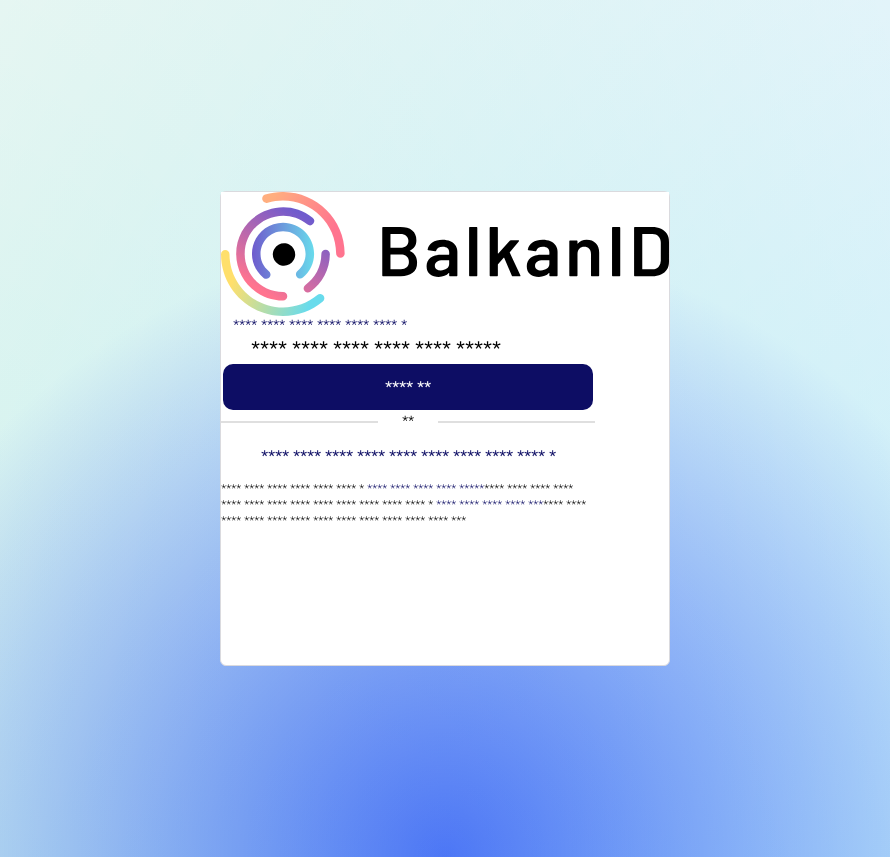 scroll, scrollTop: 0, scrollLeft: 0, axis: both 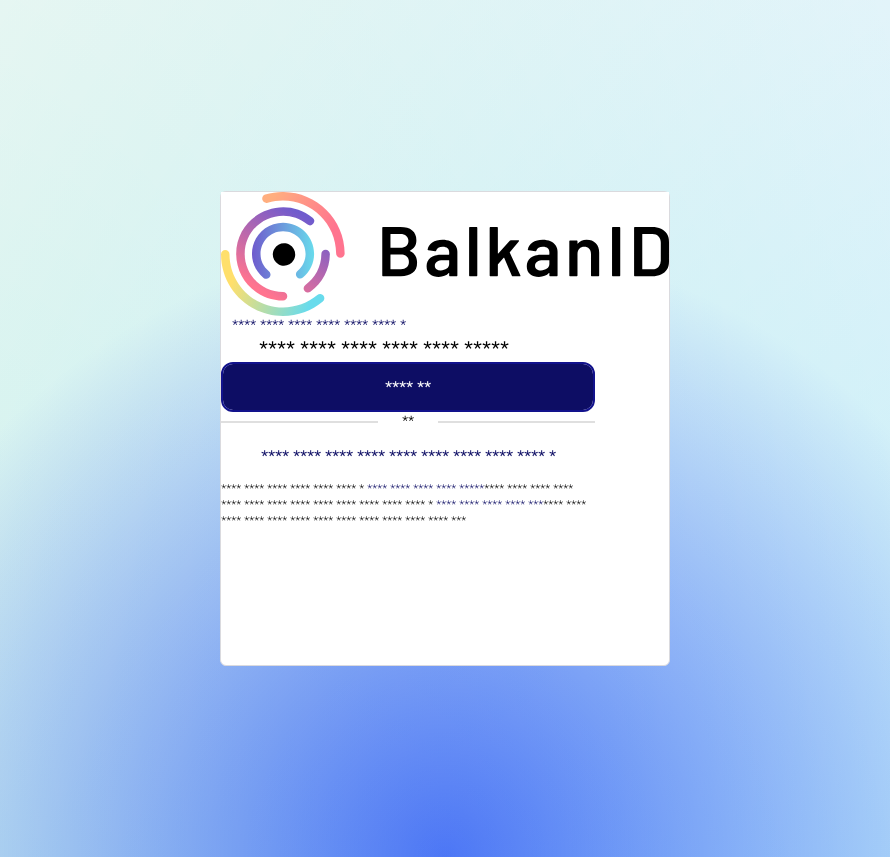 click on "*******" at bounding box center [408, 387] 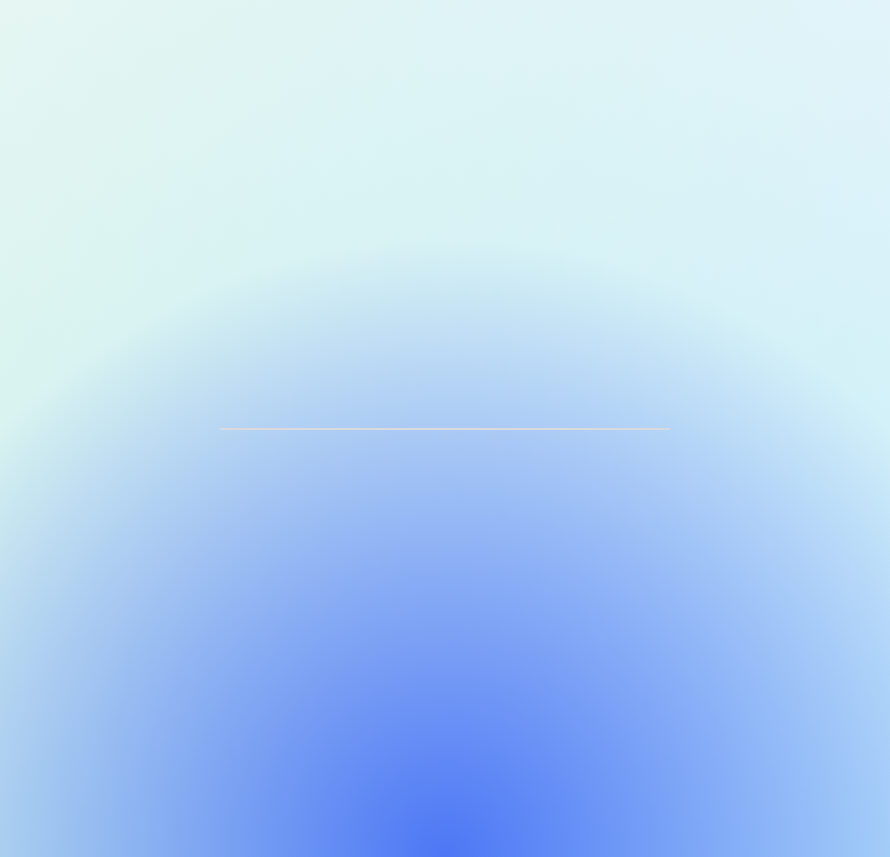 scroll, scrollTop: 0, scrollLeft: 0, axis: both 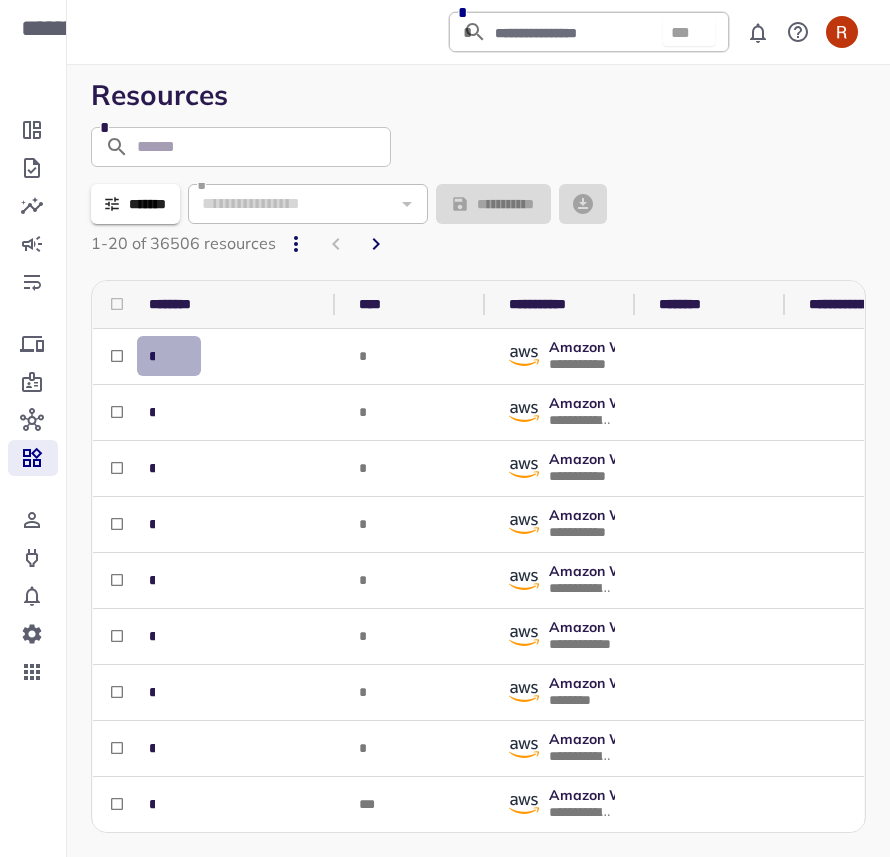 click on "*" at bounding box center [169, 356] 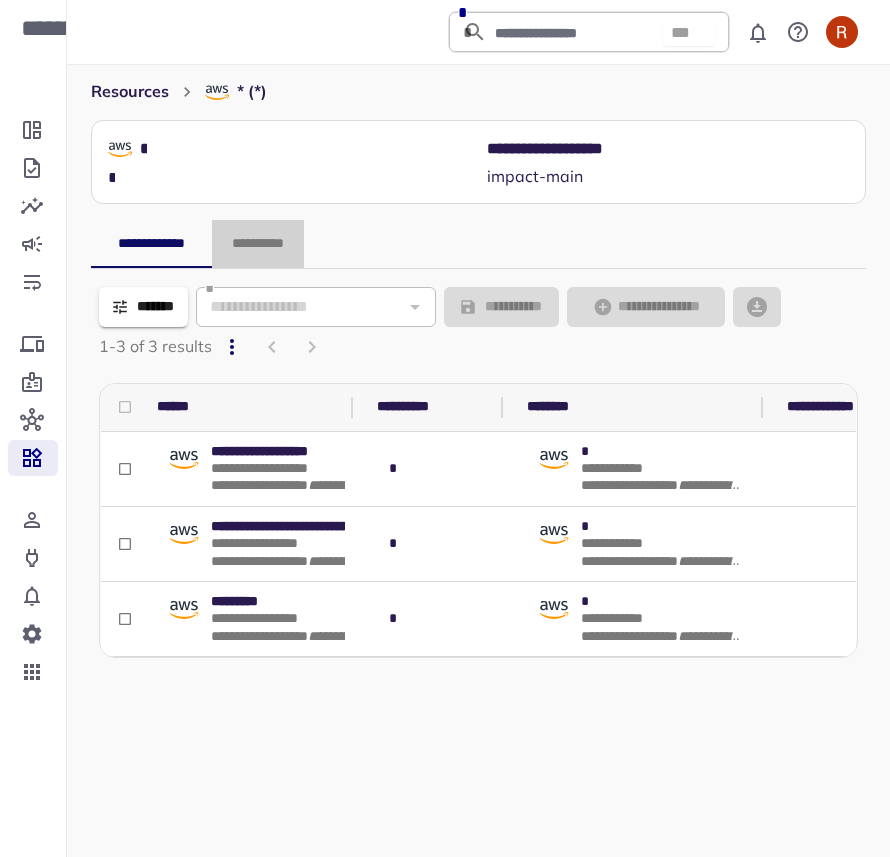 click on "**********" at bounding box center (257, 244) 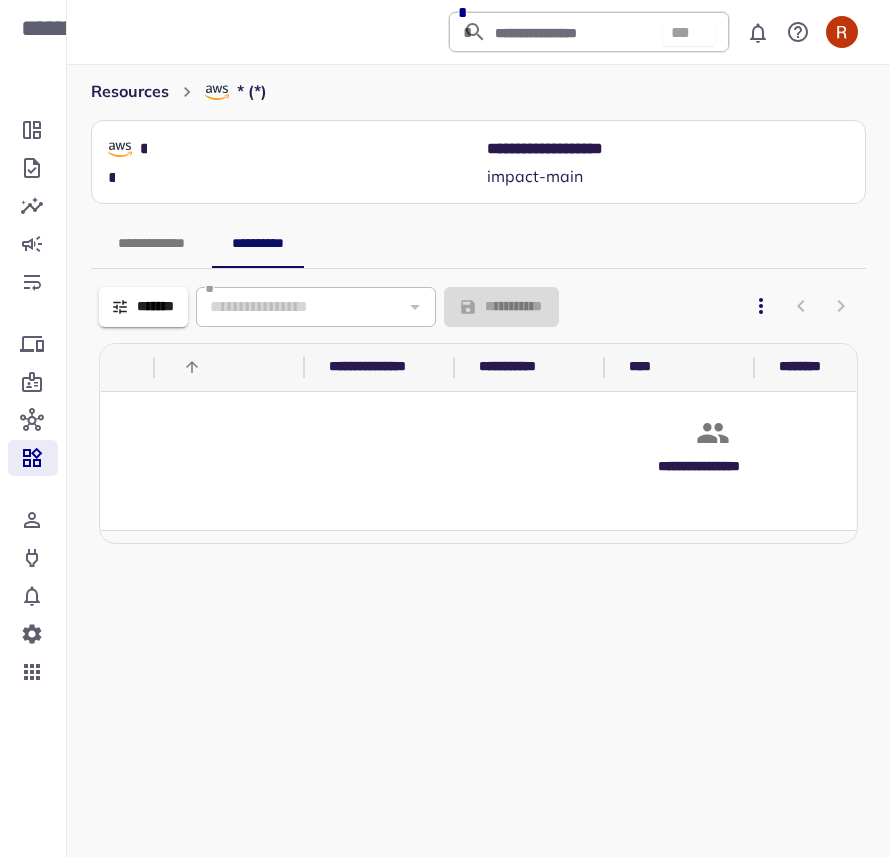 scroll, scrollTop: 0, scrollLeft: 0, axis: both 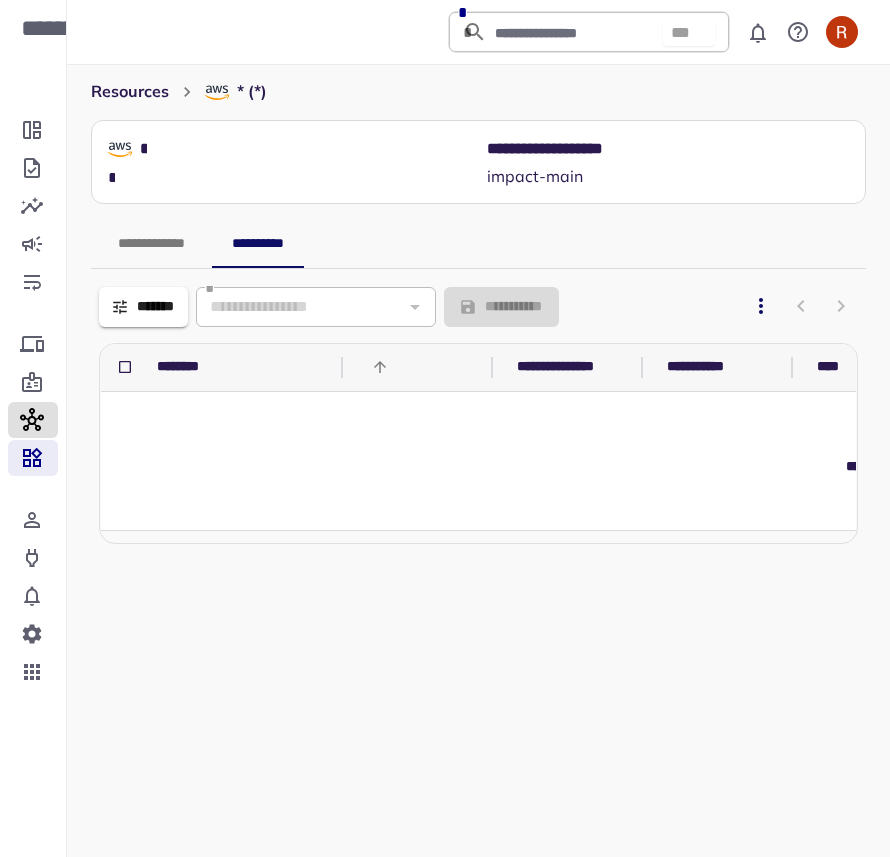 click at bounding box center (33, 420) 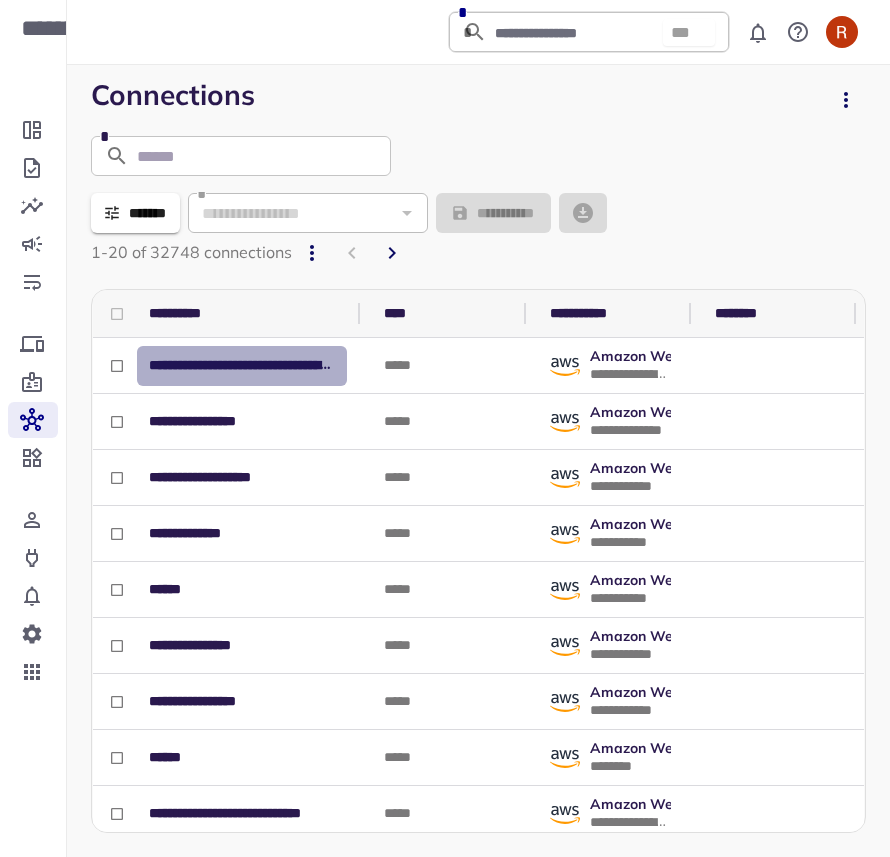 click on "**********" at bounding box center (242, 366) 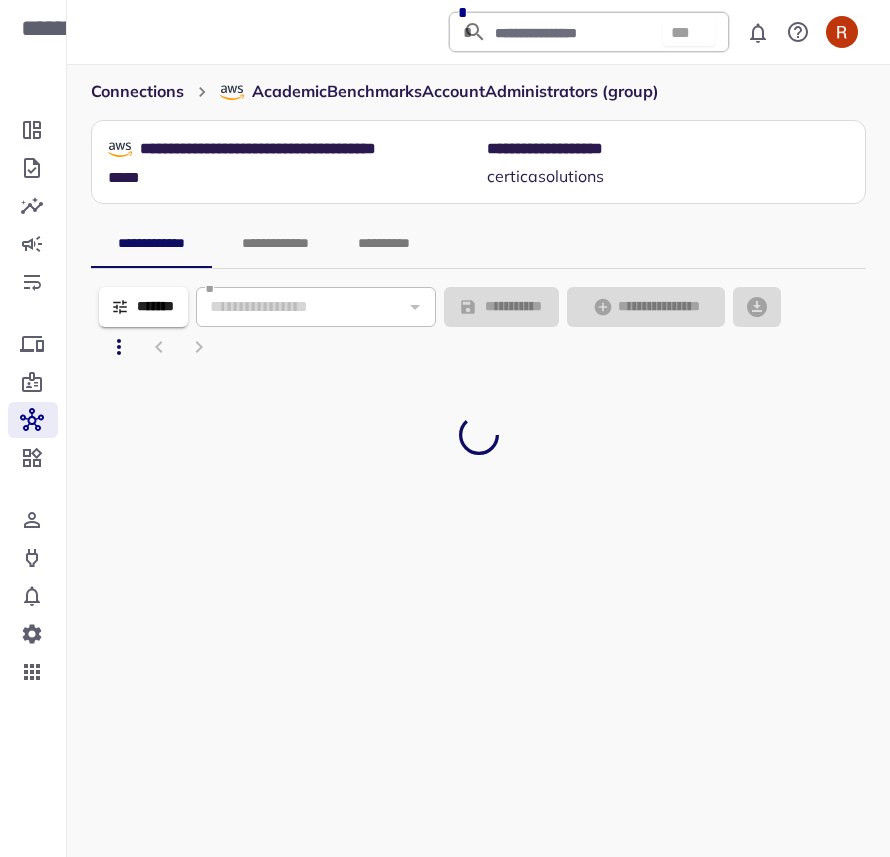 click on "**********" at bounding box center (384, 244) 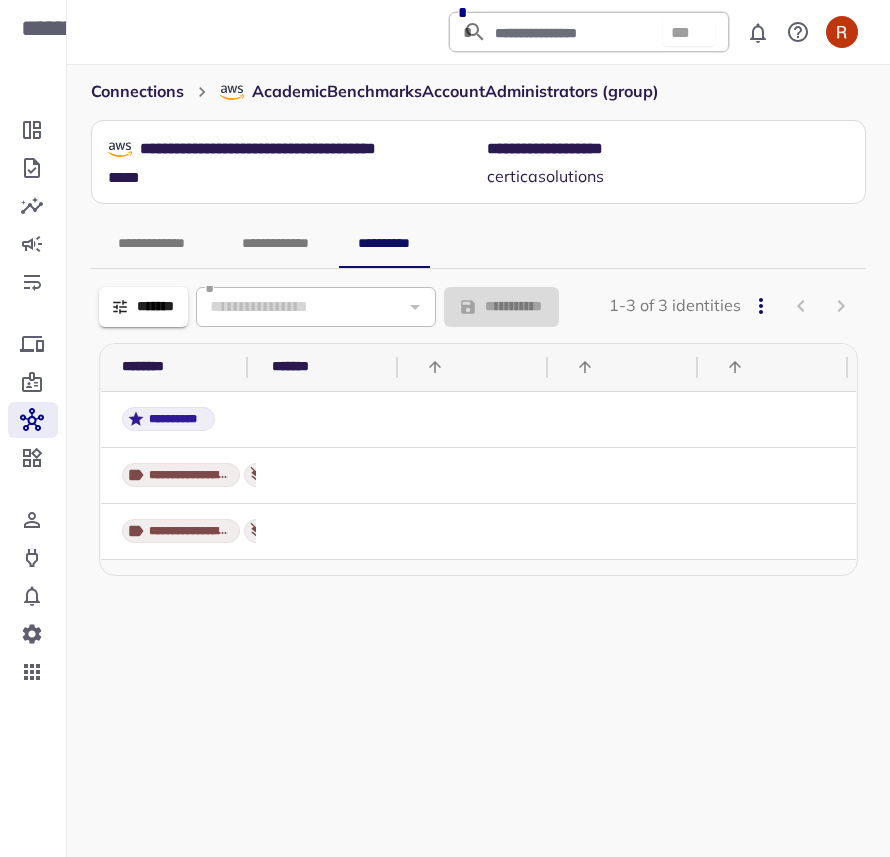 scroll, scrollTop: 0, scrollLeft: 0, axis: both 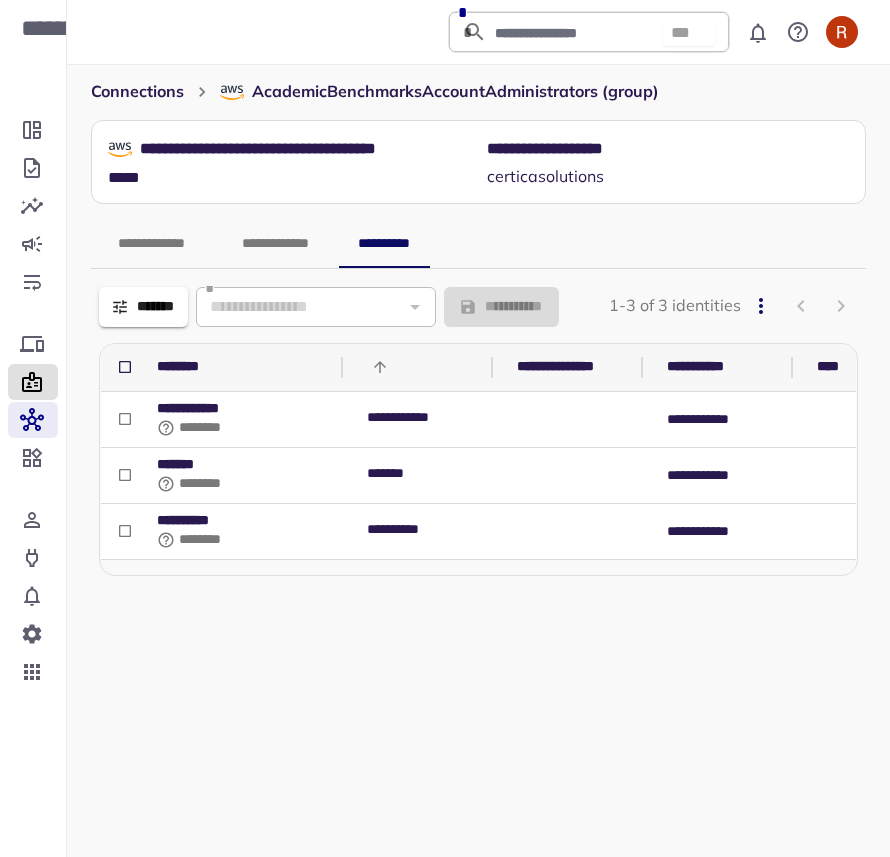 click 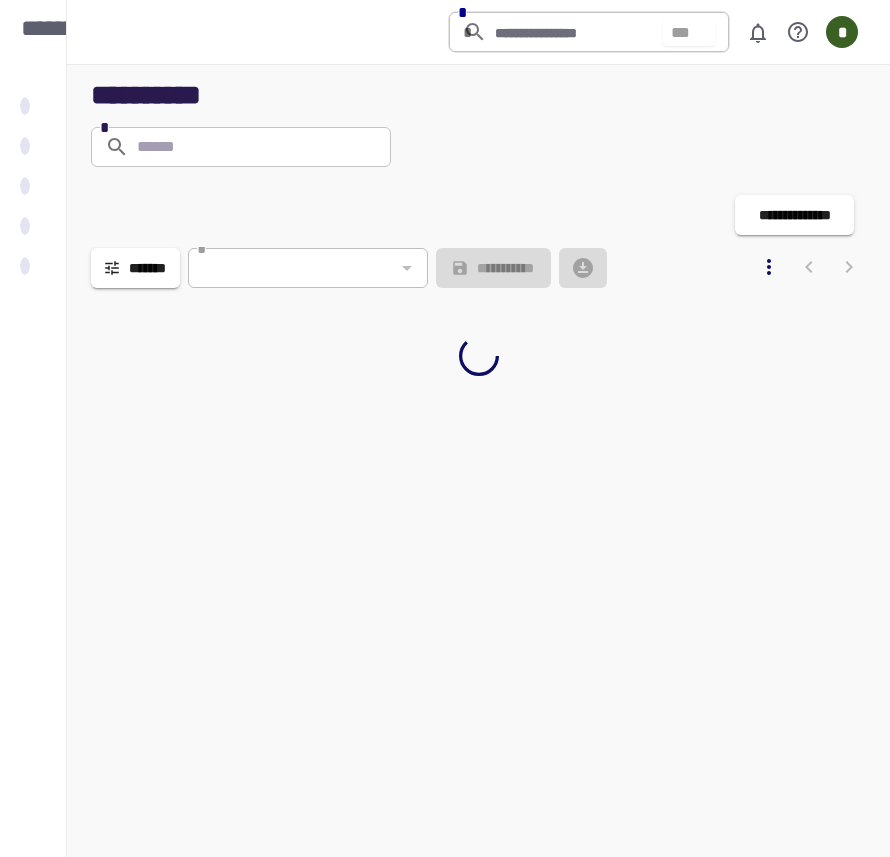 scroll, scrollTop: 0, scrollLeft: 0, axis: both 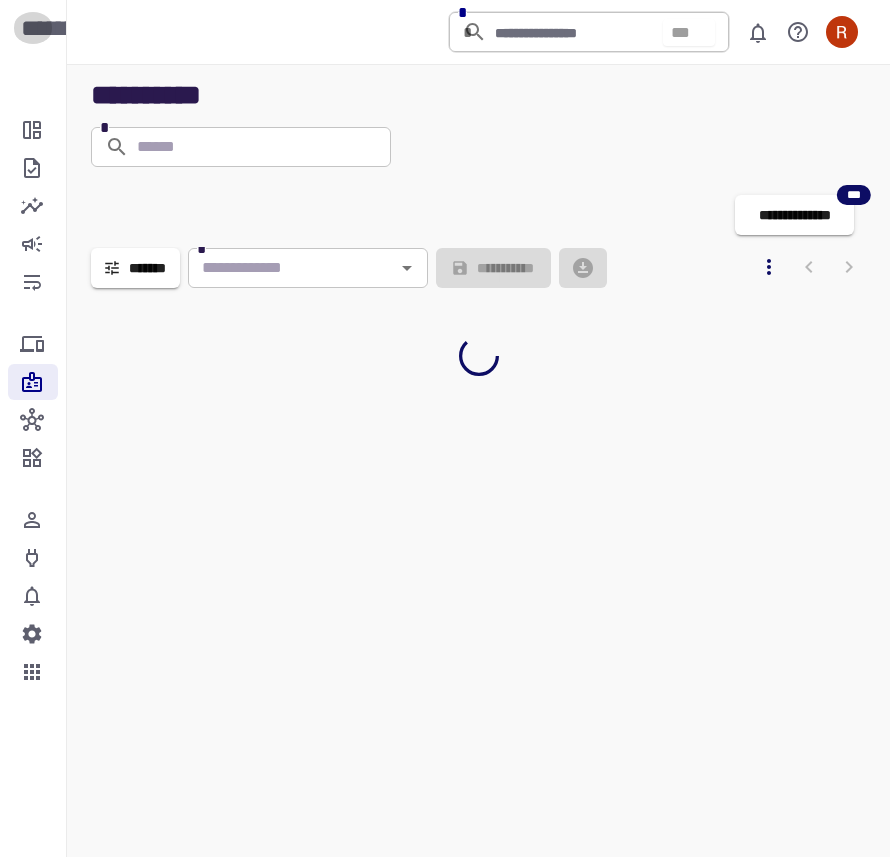 click on "**********" at bounding box center [33, 28] 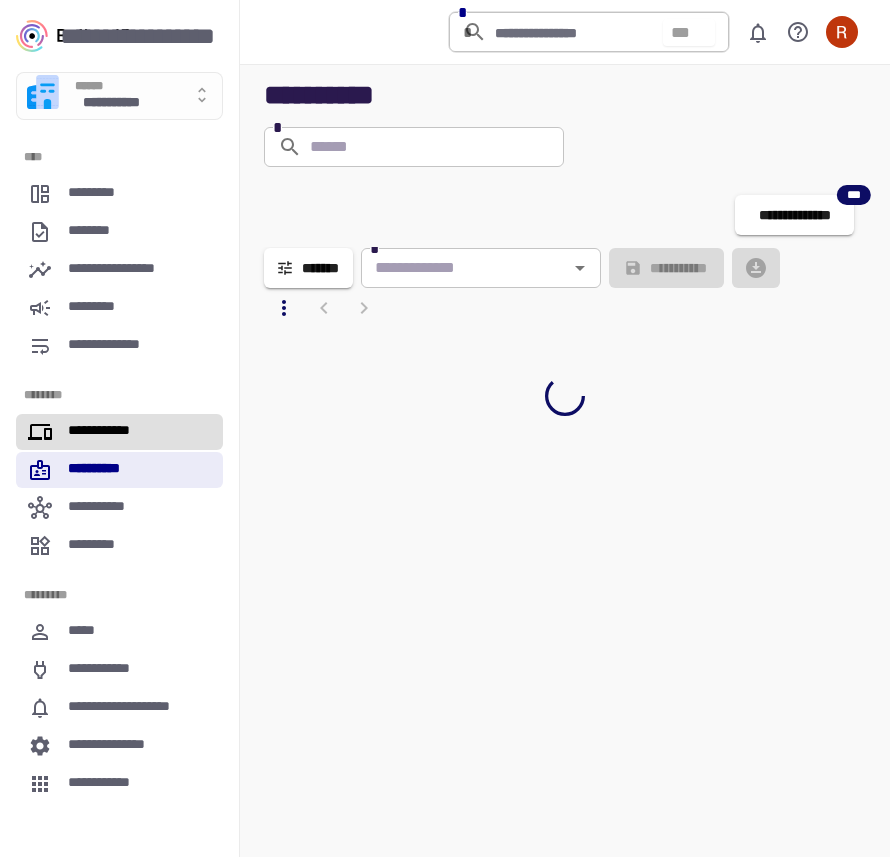 click on "**********" at bounding box center (107, 432) 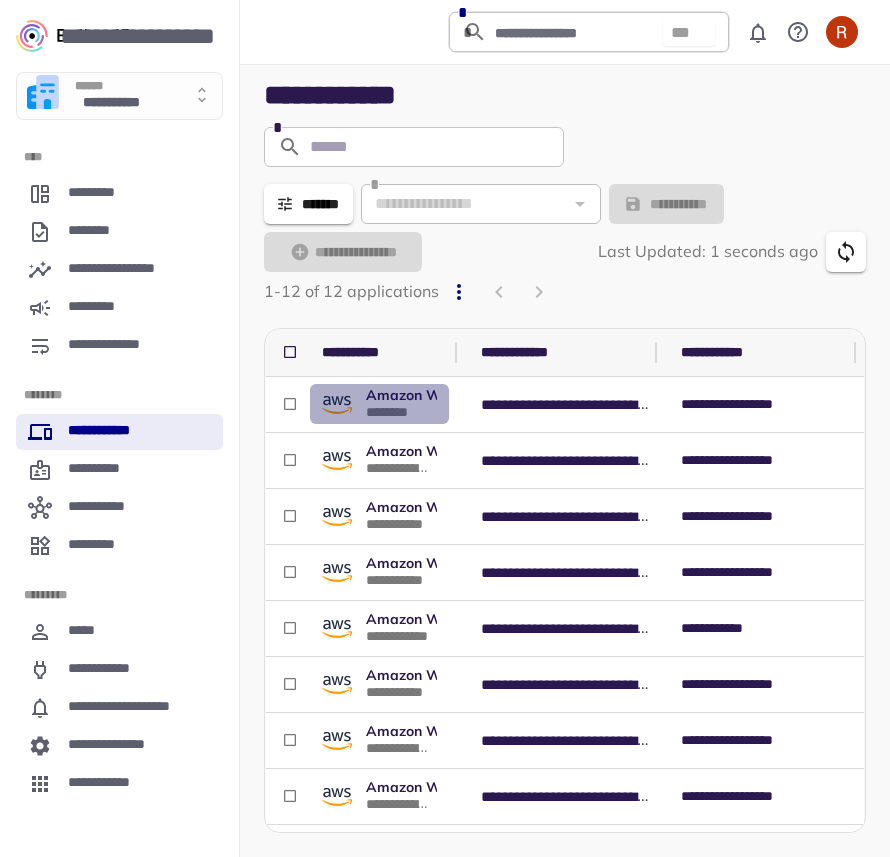 click on "Amazon Web Services" at bounding box center [442, 395] 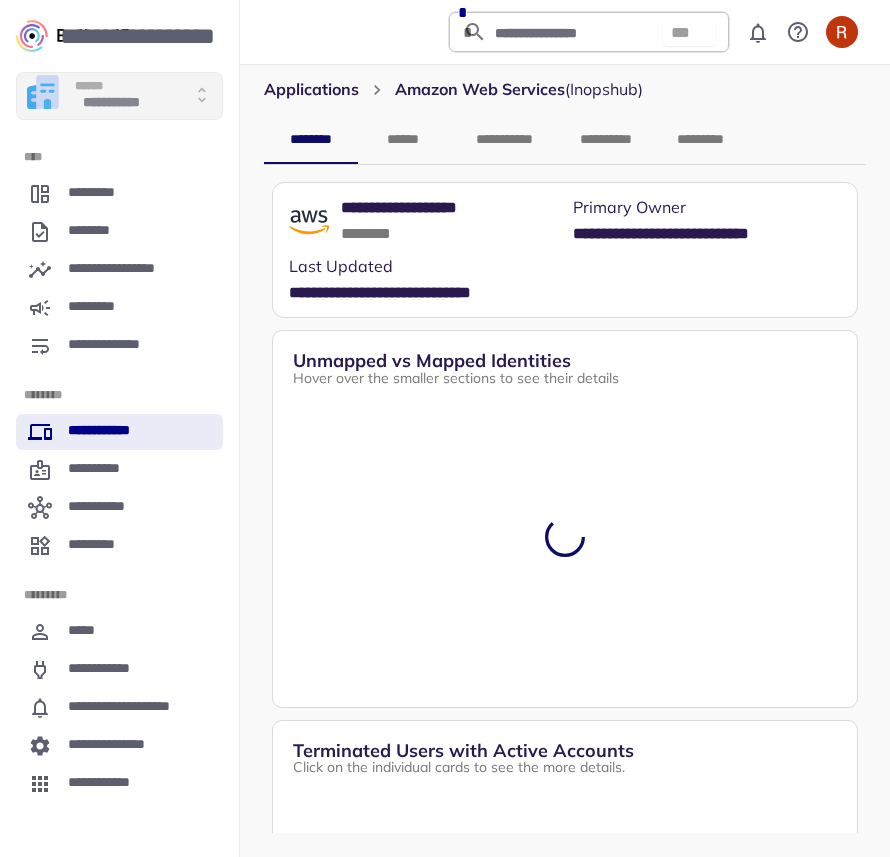 click on "**********" at bounding box center [119, 96] 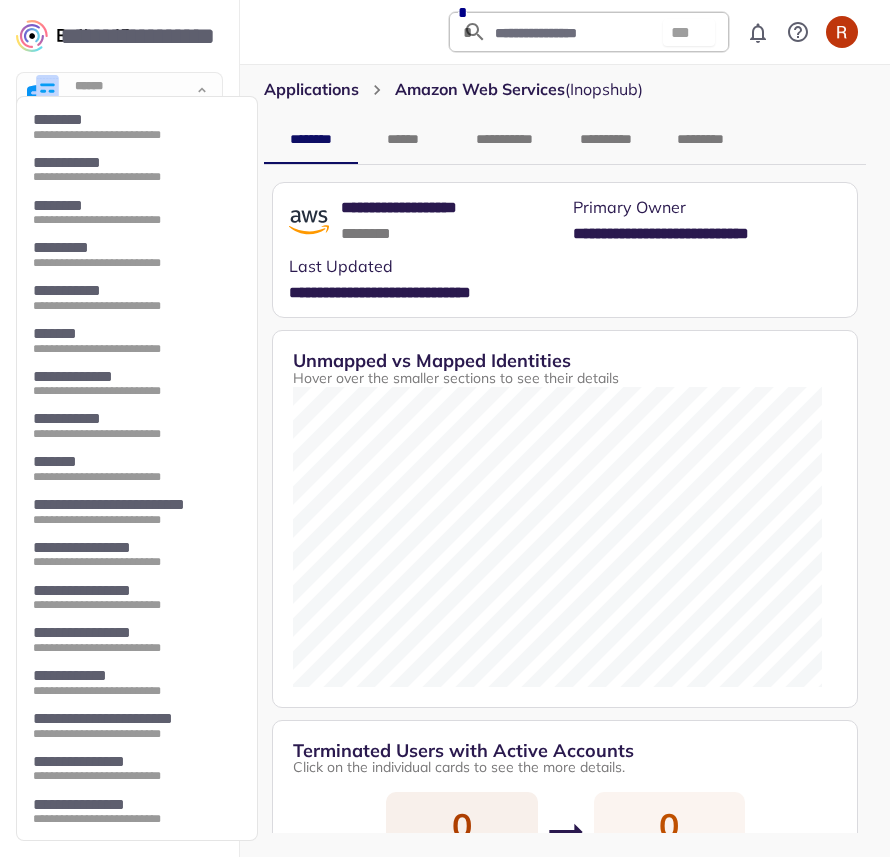 click at bounding box center [445, 428] 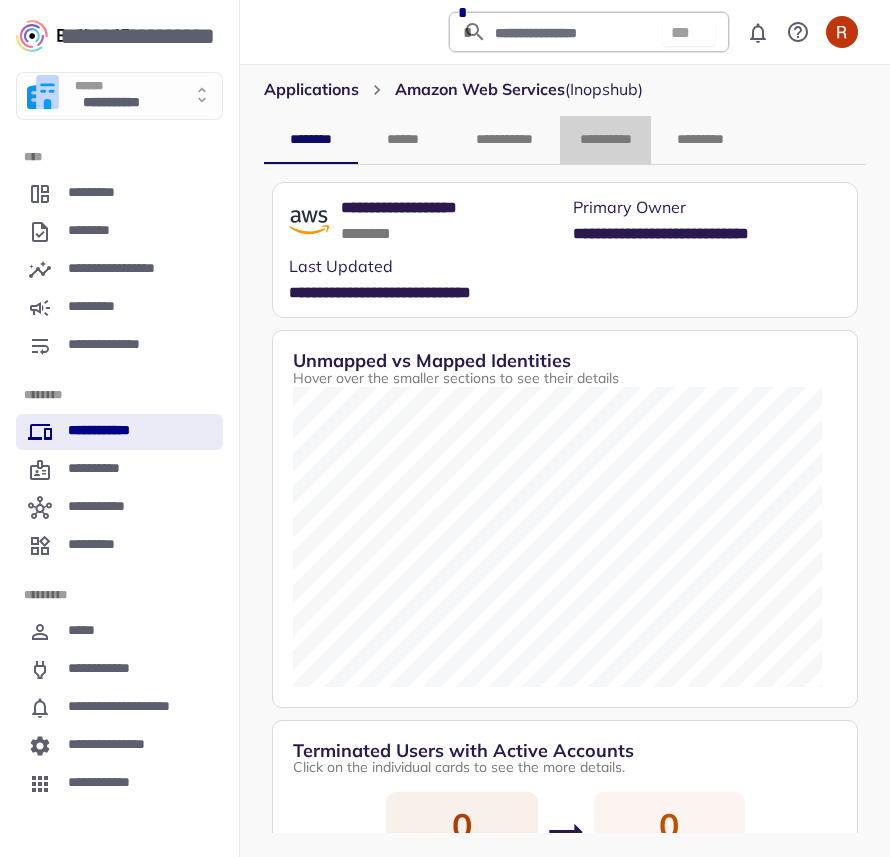 click on "**********" at bounding box center [605, 140] 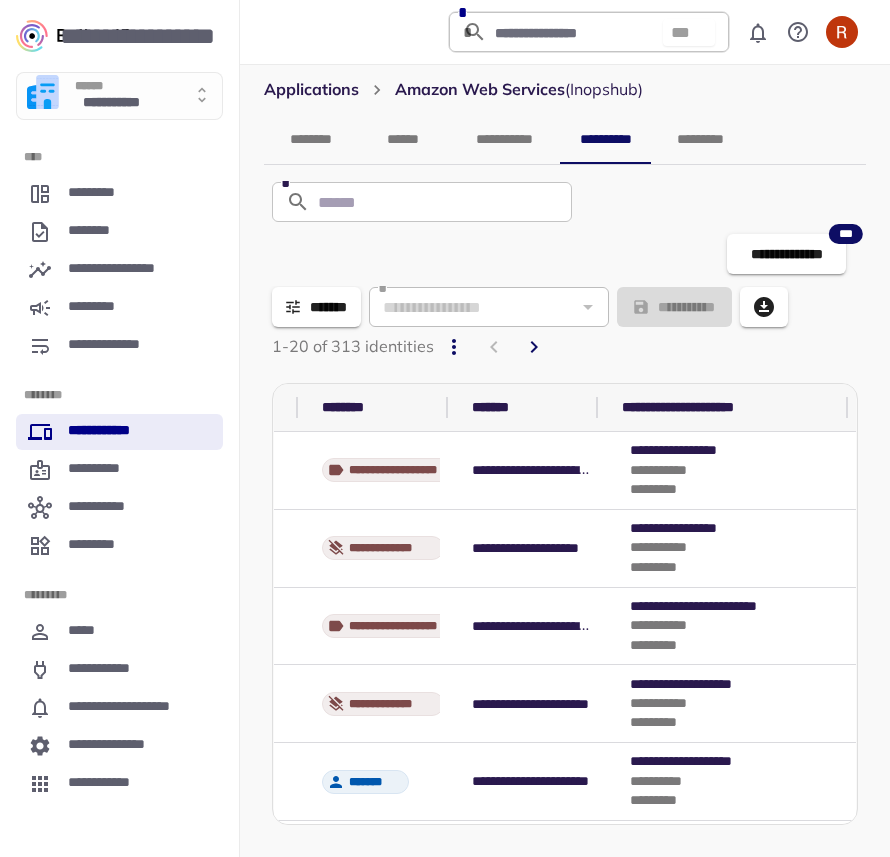 scroll, scrollTop: 0, scrollLeft: 0, axis: both 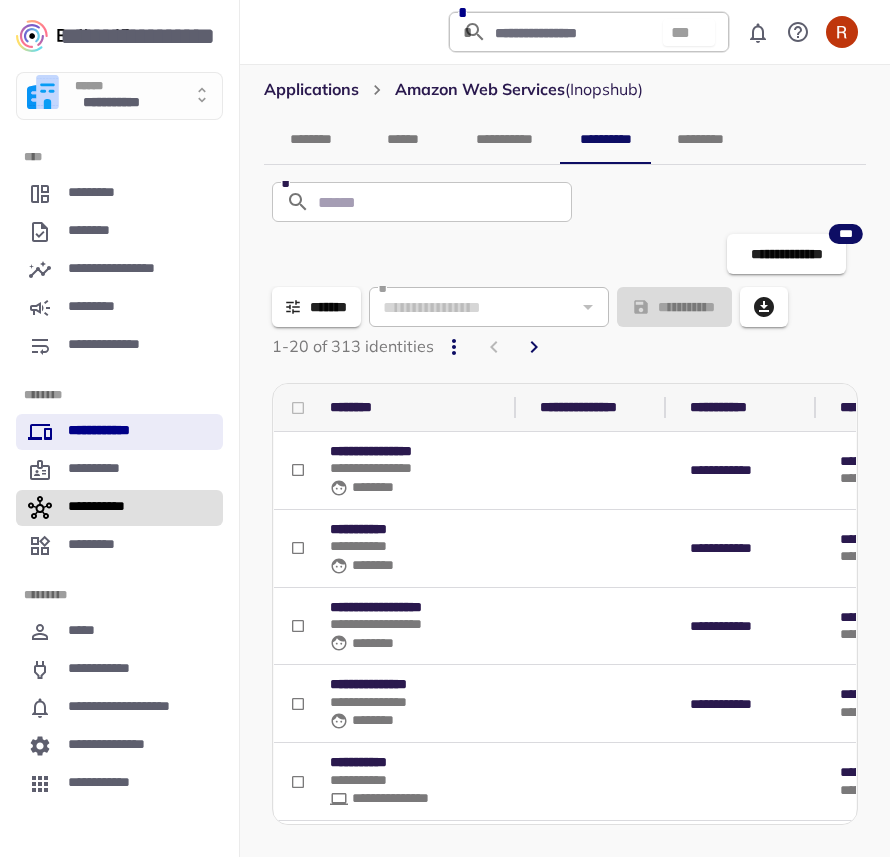 click on "**********" at bounding box center [106, 508] 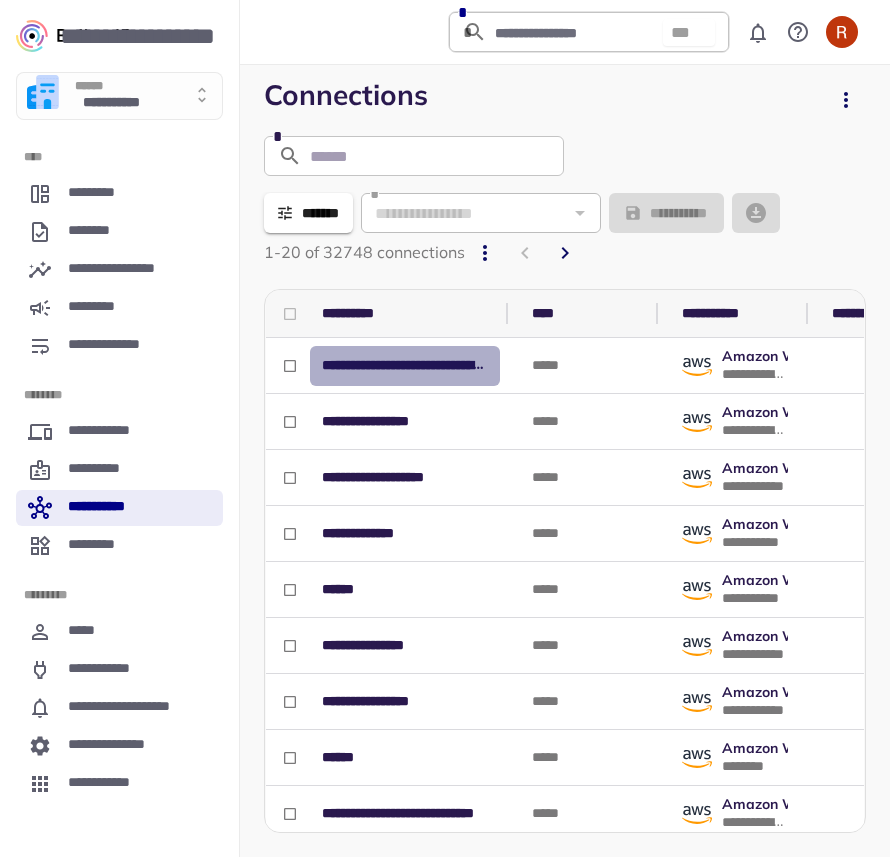 click on "**********" at bounding box center [405, 366] 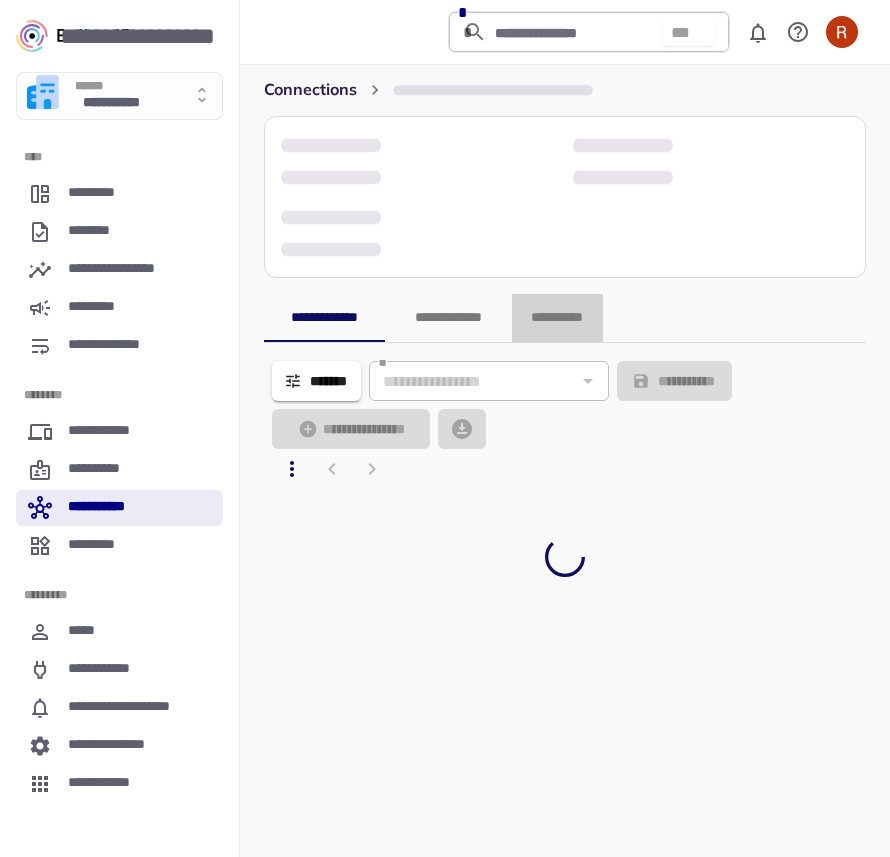 click on "**********" at bounding box center [557, 318] 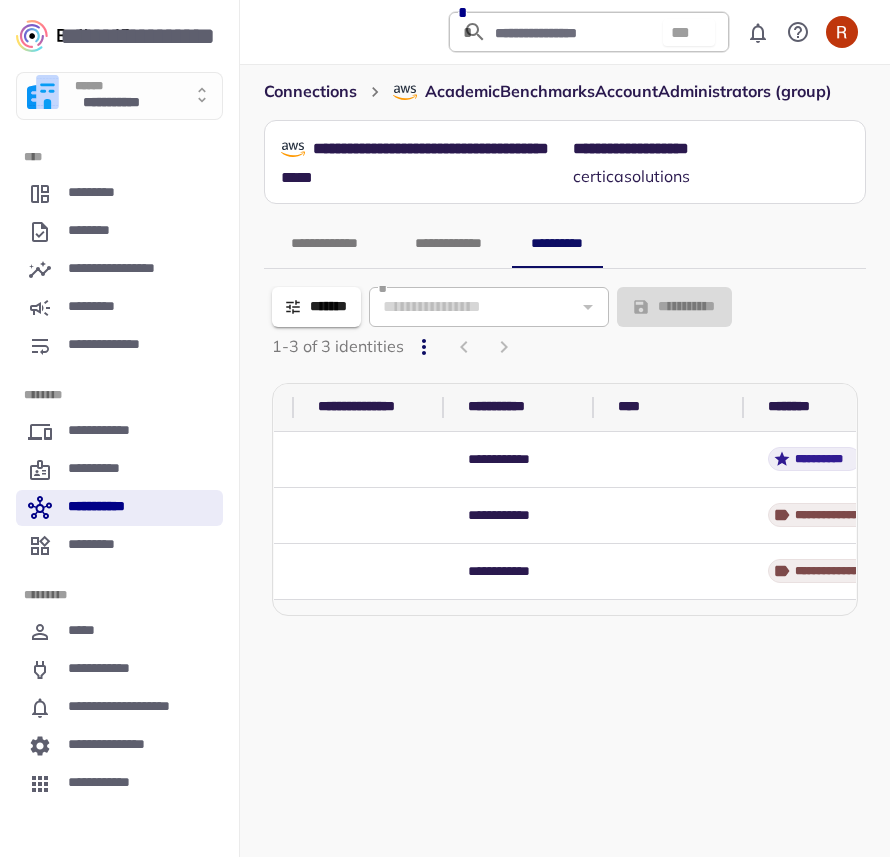 scroll, scrollTop: 0, scrollLeft: 0, axis: both 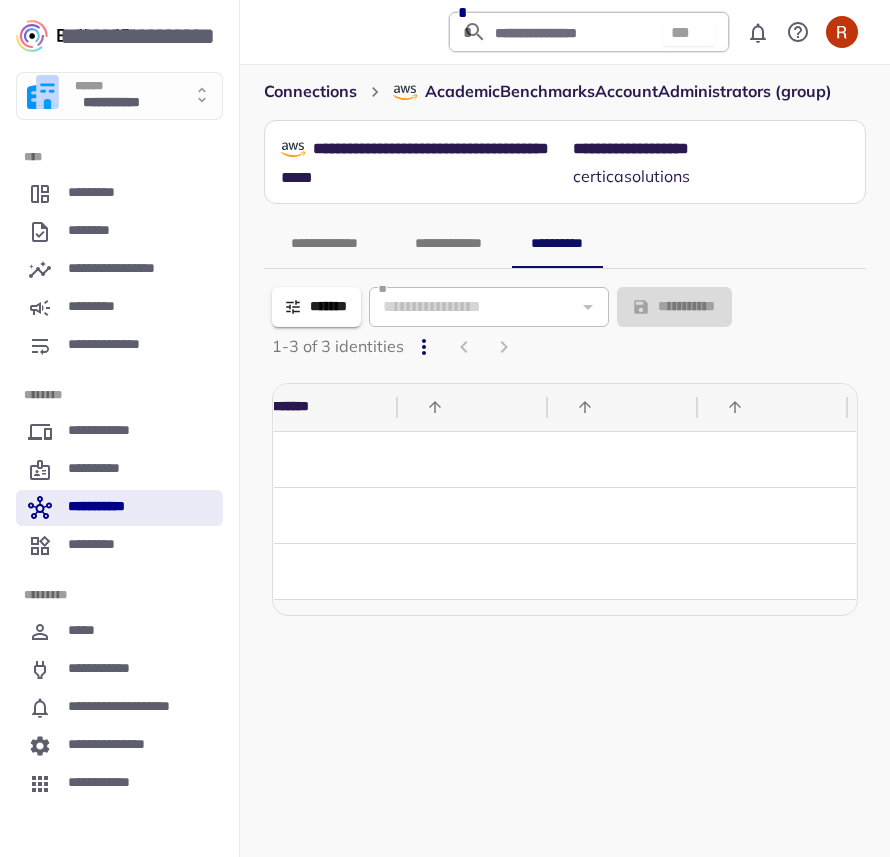 drag, startPoint x: 889, startPoint y: 480, endPoint x: 1109, endPoint y: 485, distance: 220.05681 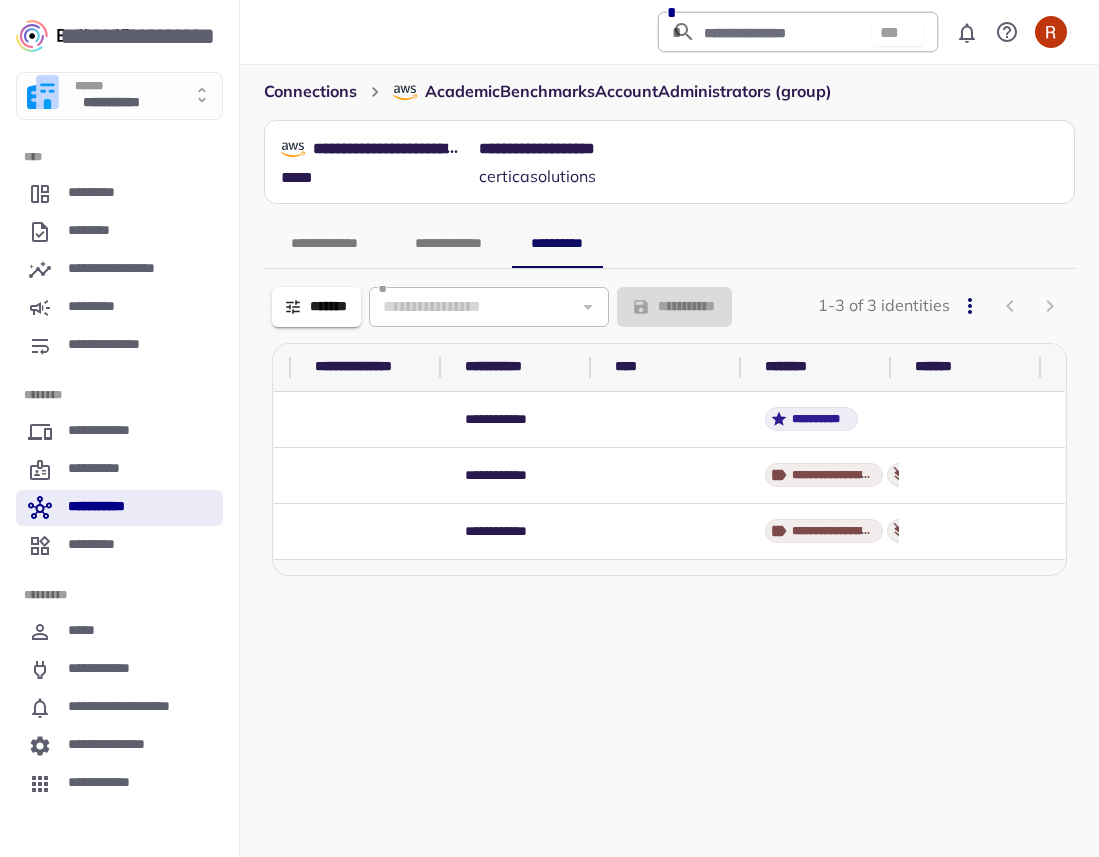 scroll, scrollTop: 0, scrollLeft: 0, axis: both 